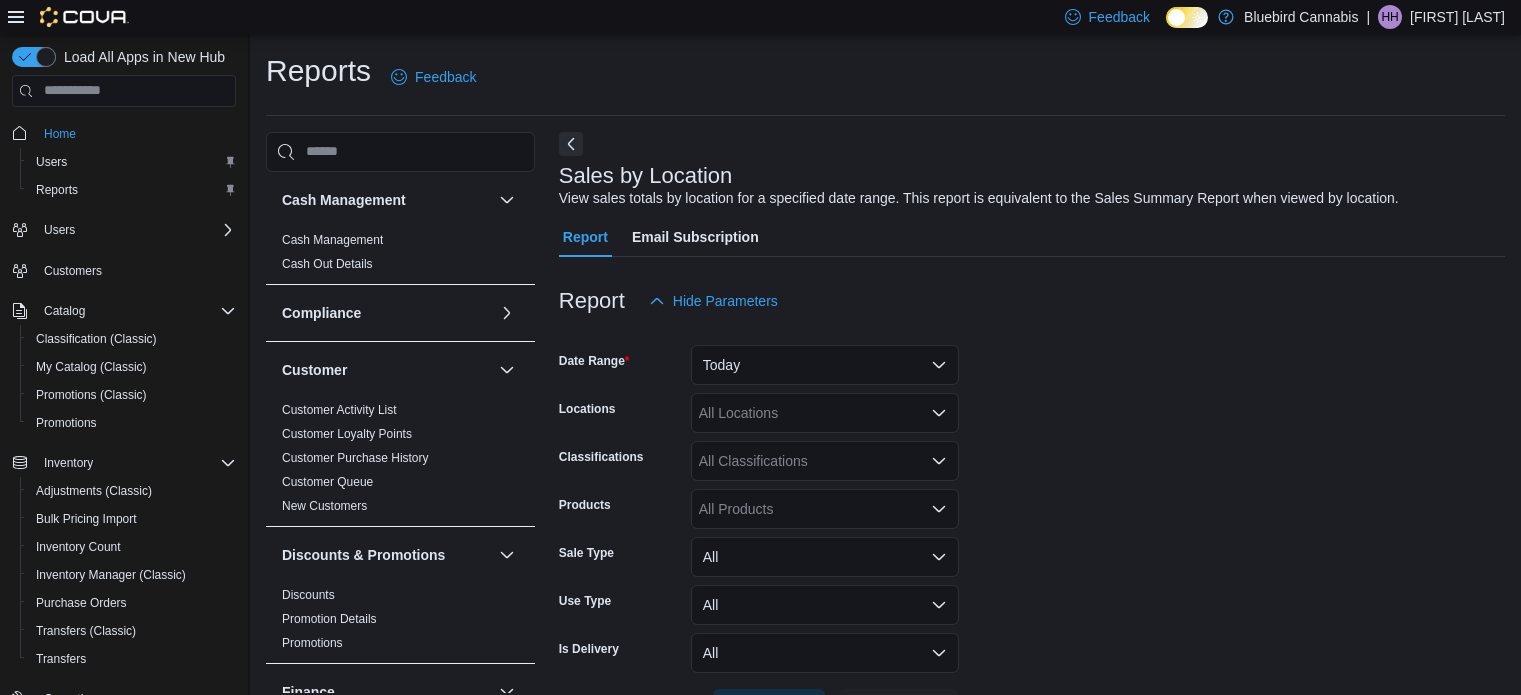 scroll, scrollTop: 653, scrollLeft: 0, axis: vertical 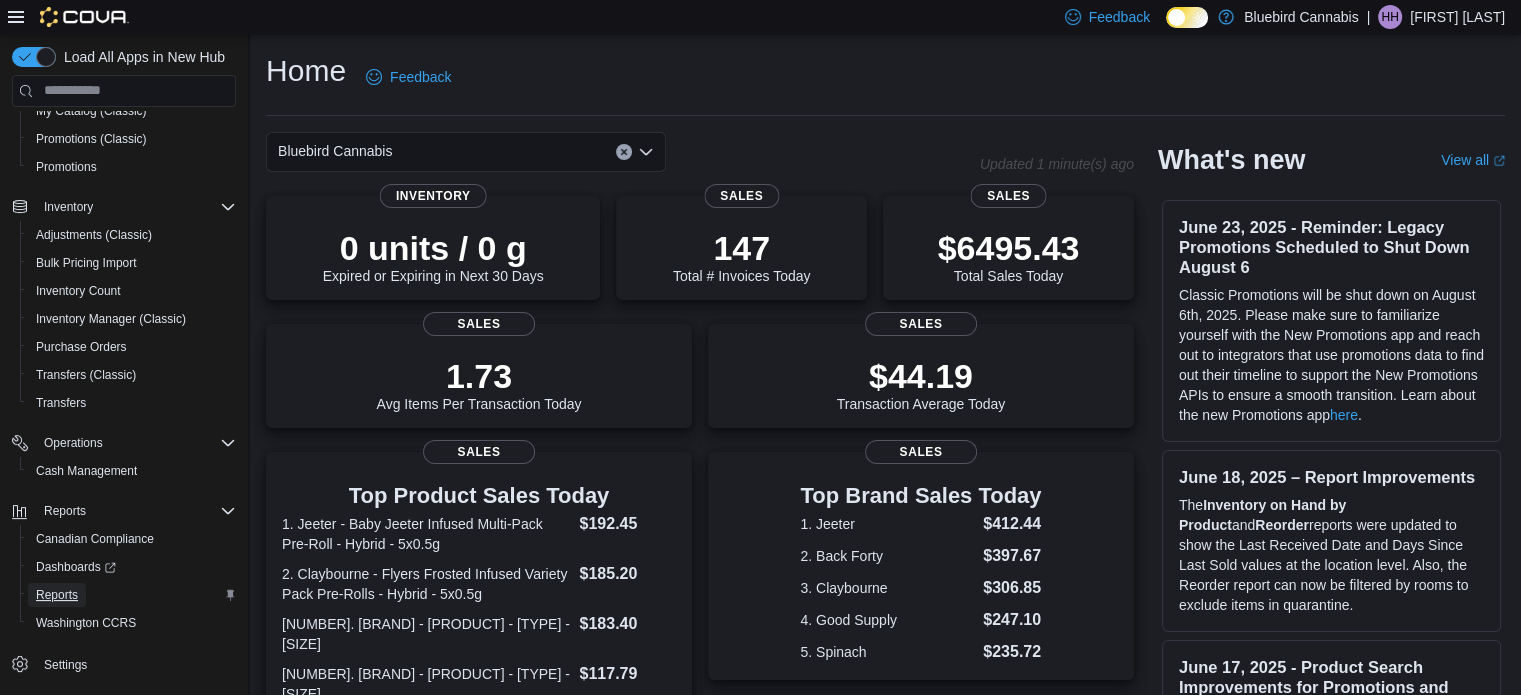 click on "Reports" at bounding box center (57, 595) 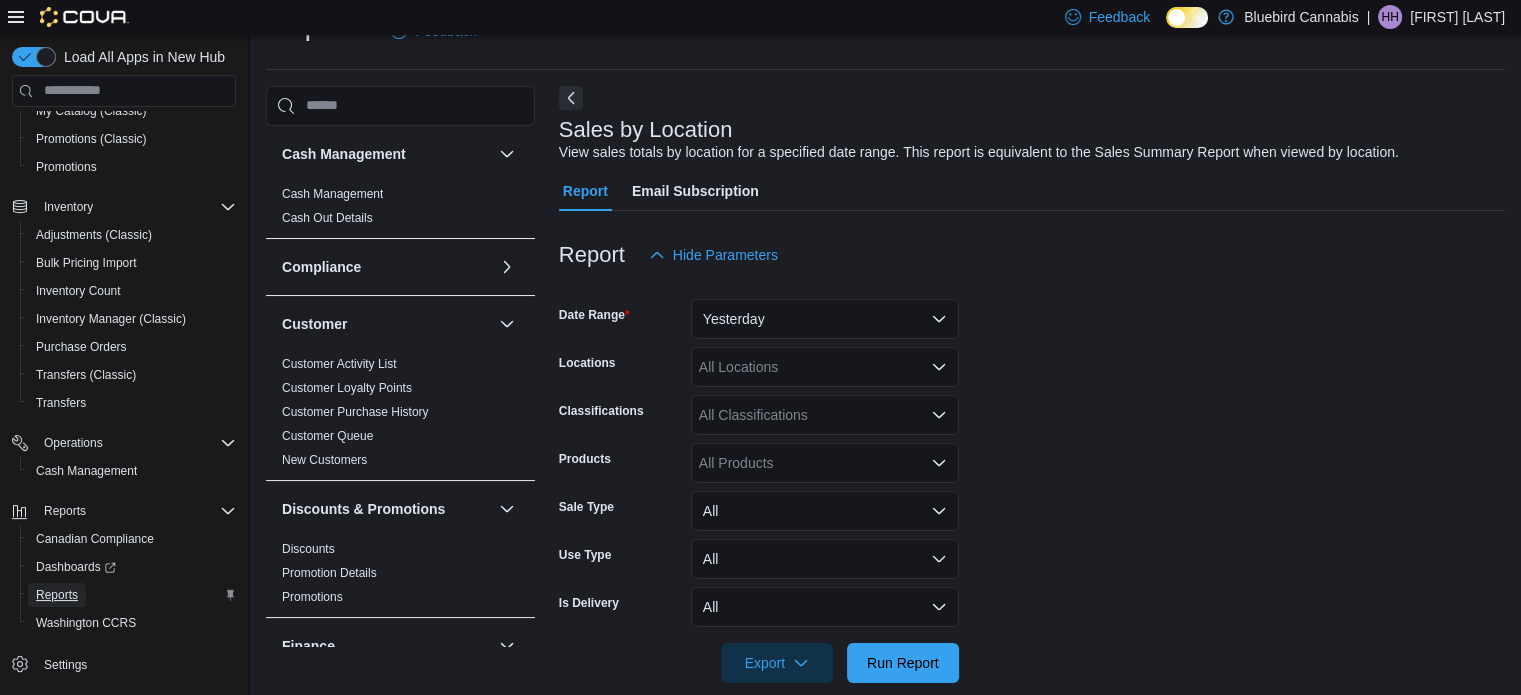 scroll, scrollTop: 66, scrollLeft: 0, axis: vertical 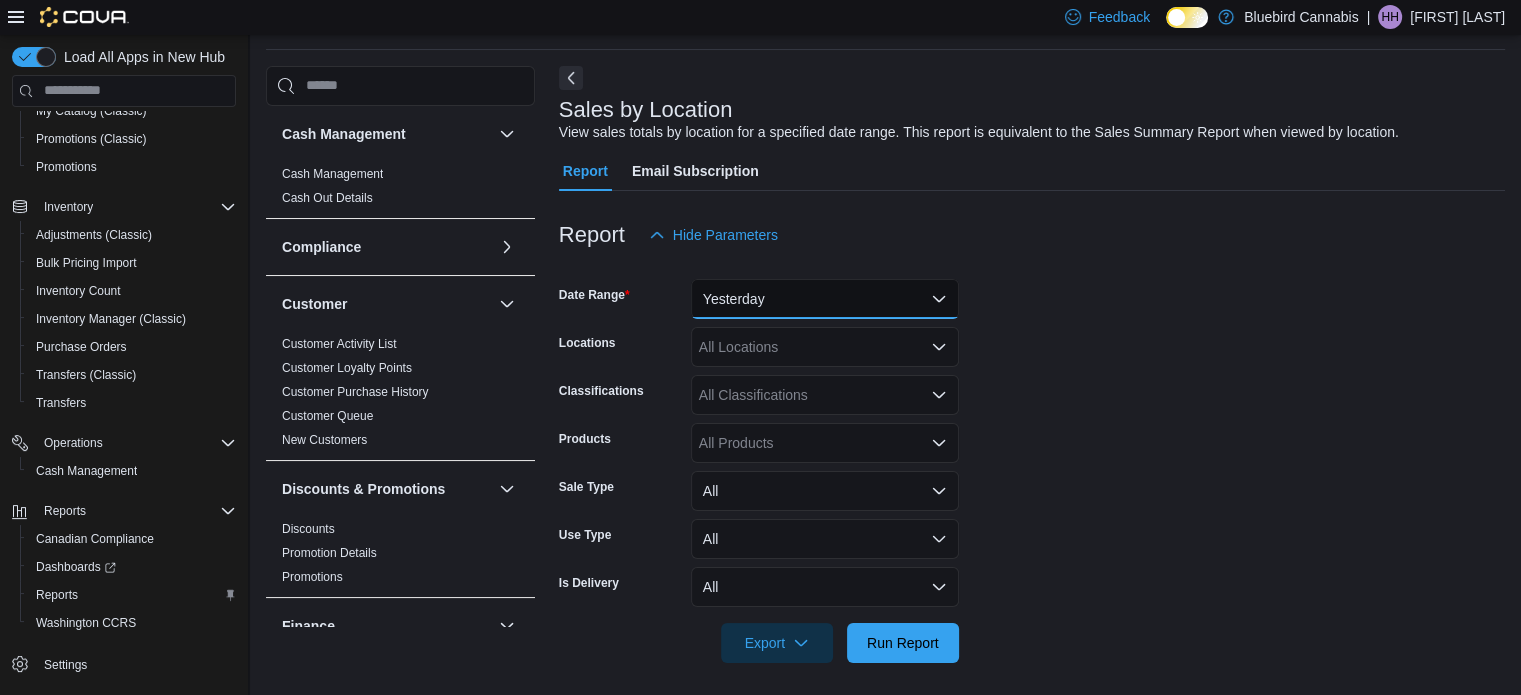 click on "Yesterday" at bounding box center (825, 299) 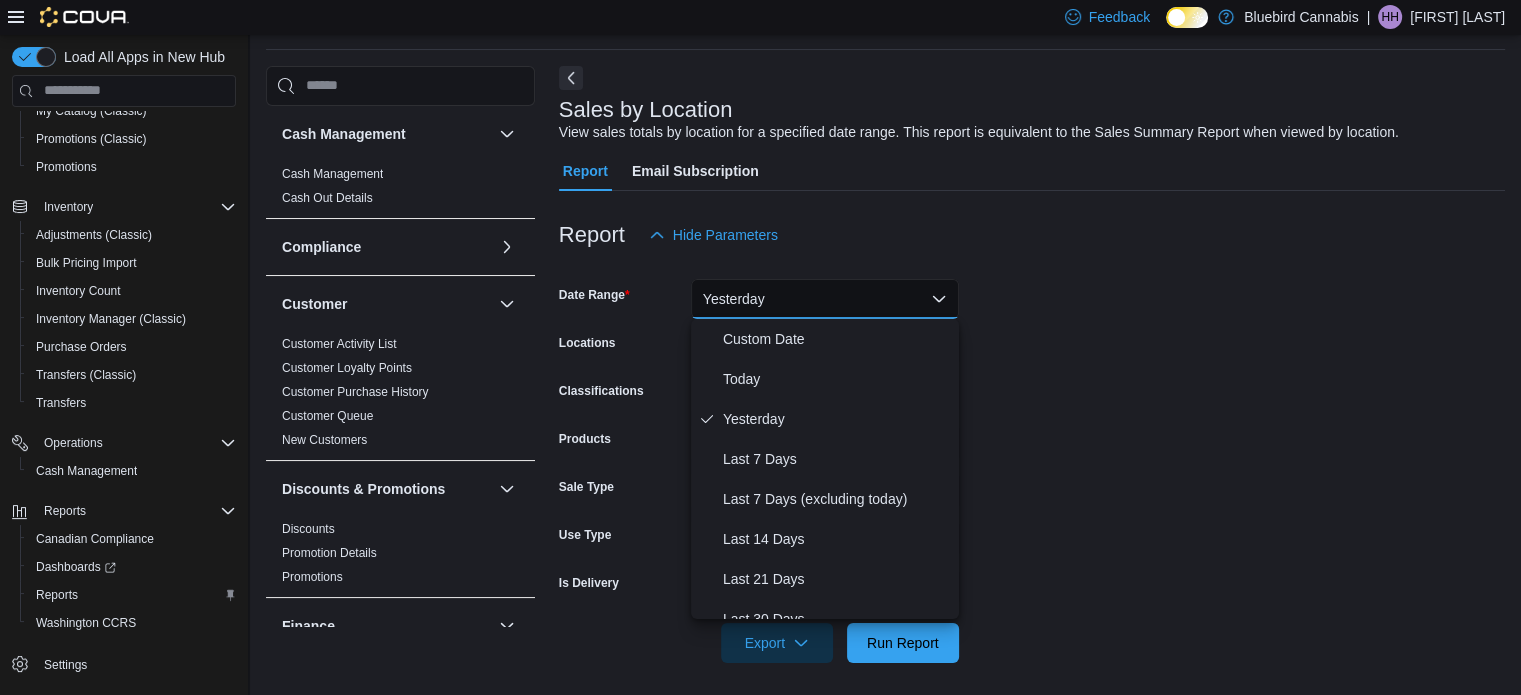click on "Date Range Yesterday Locations All Locations Classifications All Classifications Products All Products Sale Type All Use Type All Is Delivery All Export  Run Report" at bounding box center [1032, 459] 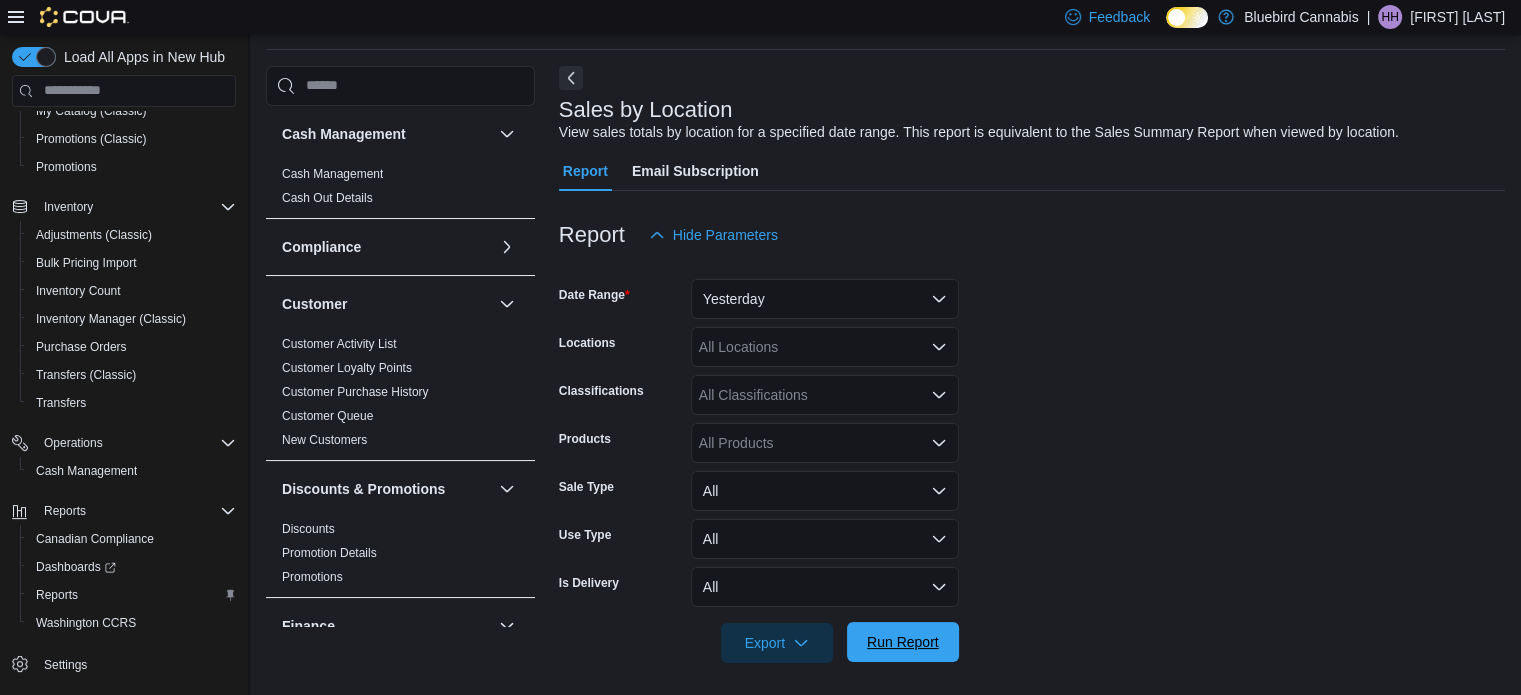 click on "Run Report" at bounding box center (903, 642) 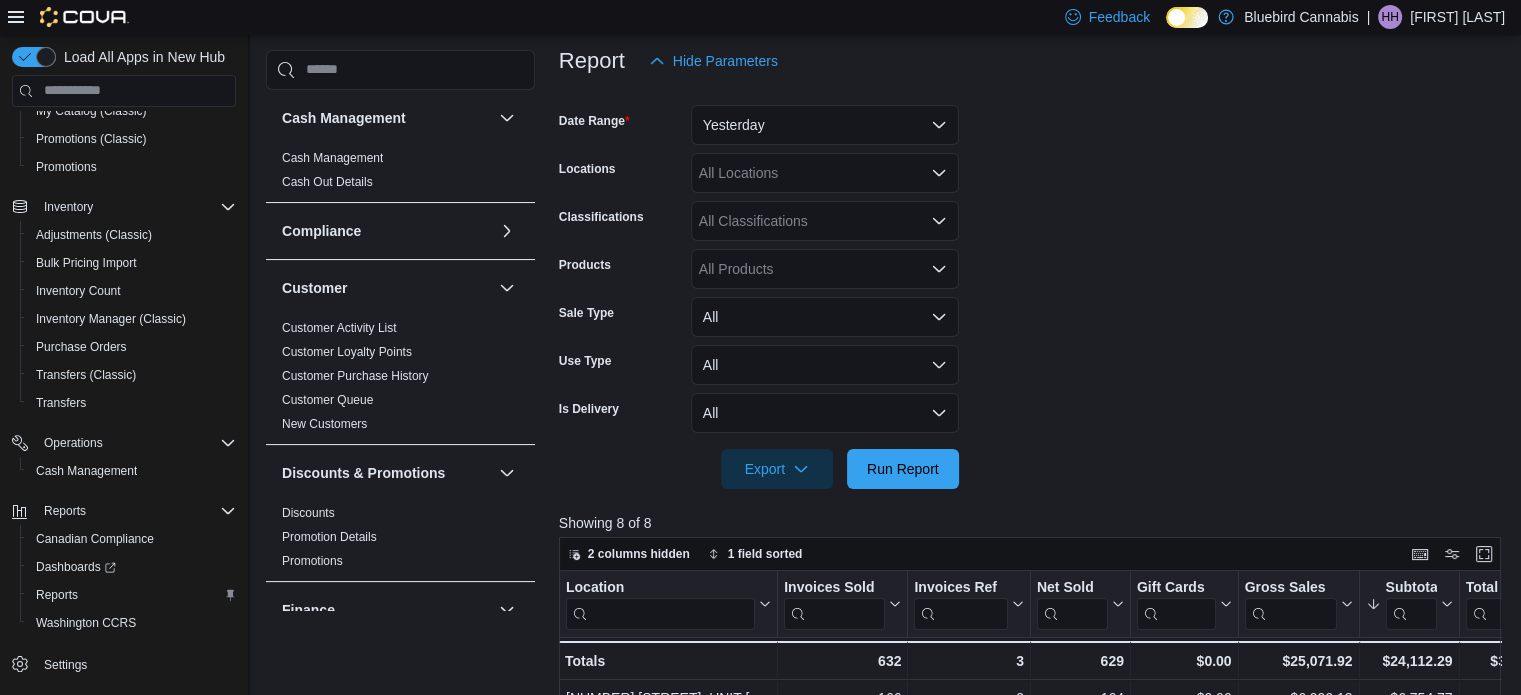 scroll, scrollTop: 238, scrollLeft: 0, axis: vertical 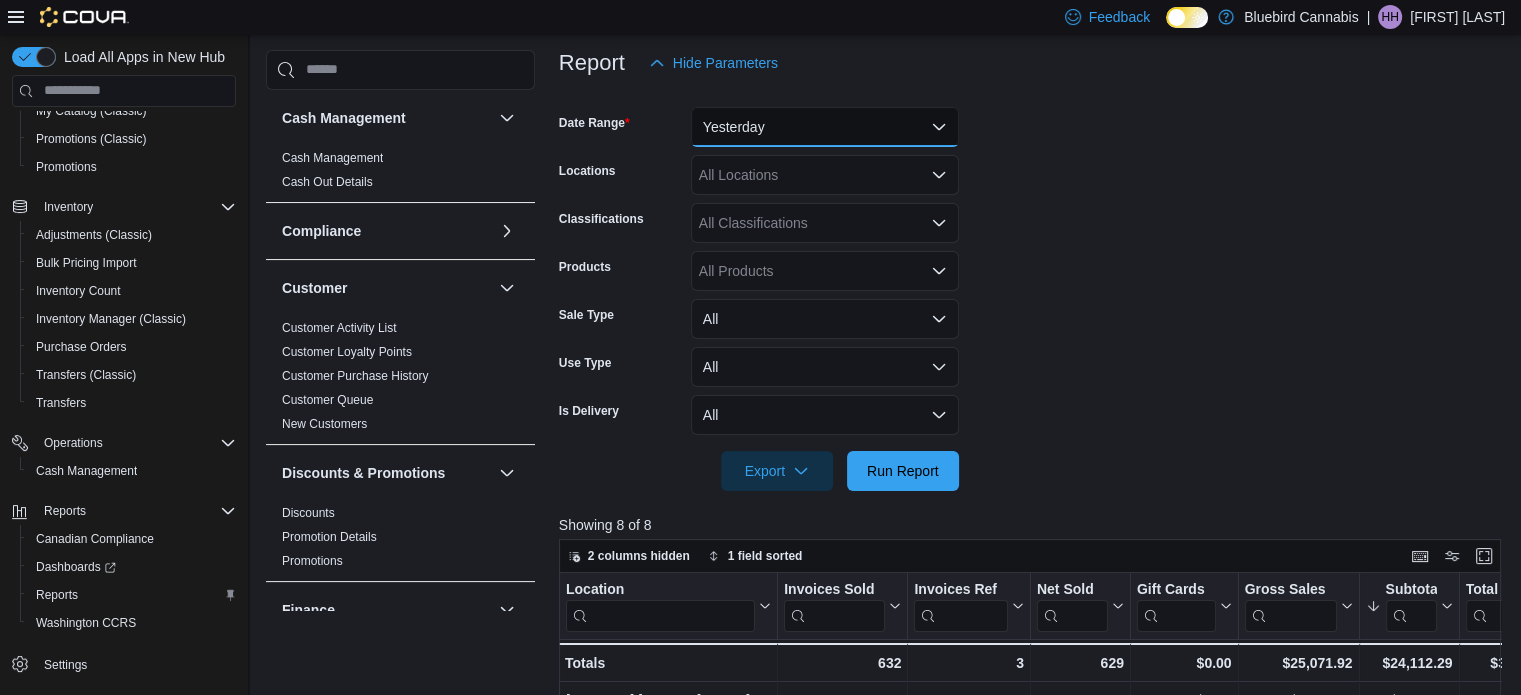 click on "Yesterday" at bounding box center [825, 127] 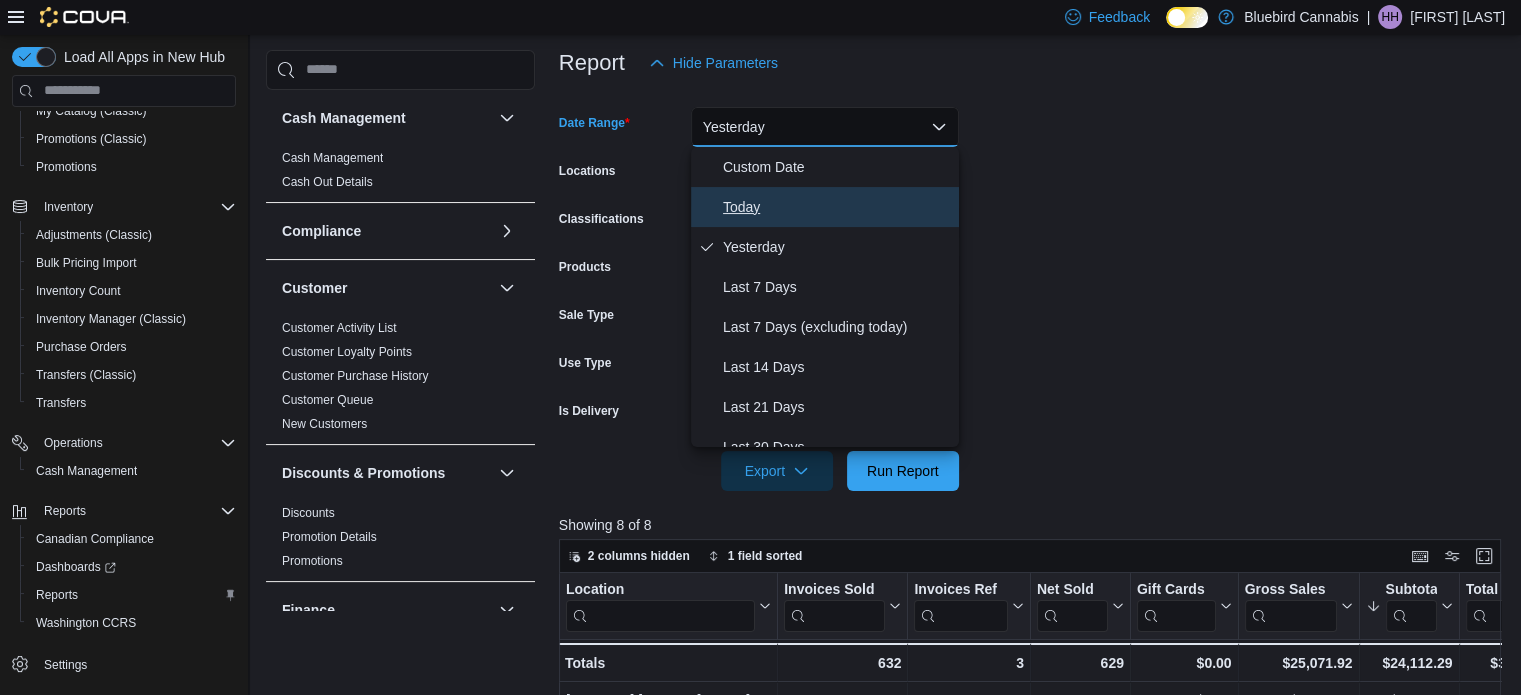 click on "Today" at bounding box center [837, 207] 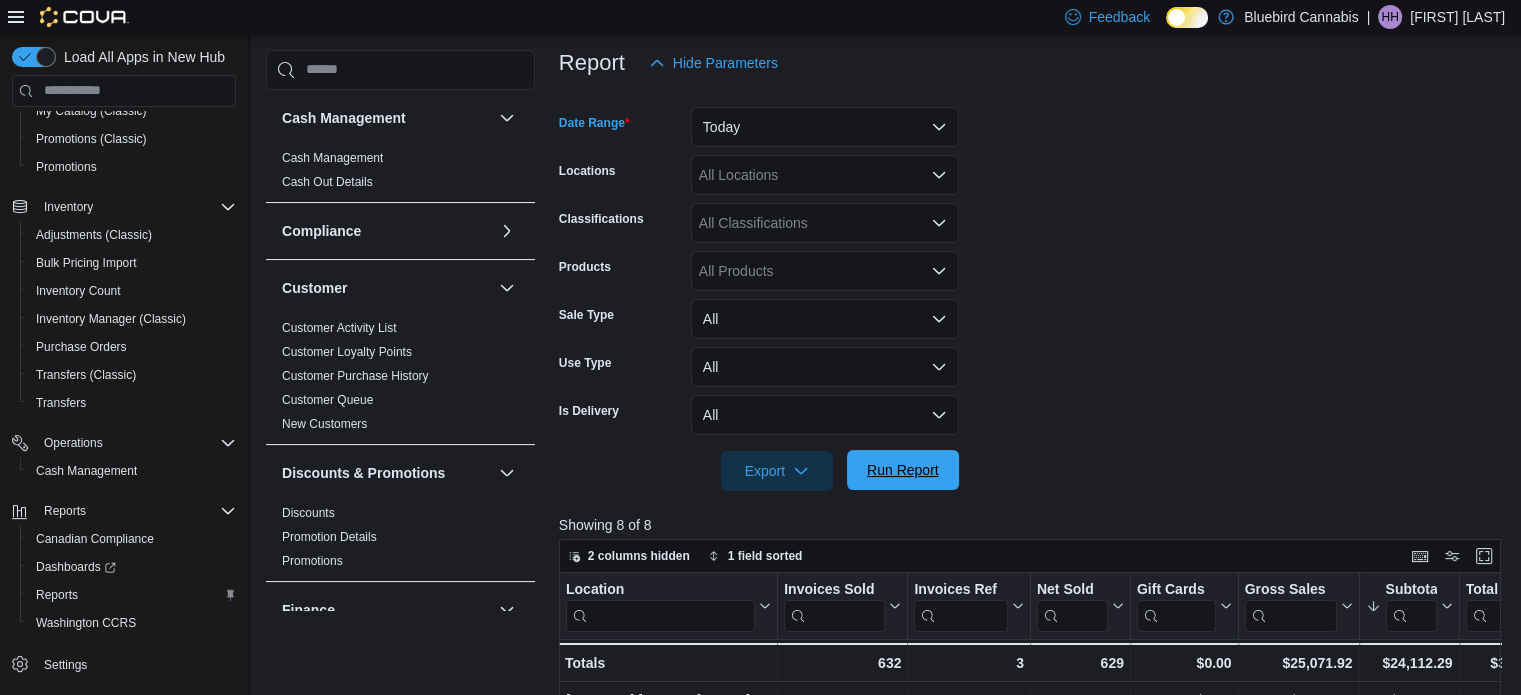 click on "Run Report" at bounding box center (903, 470) 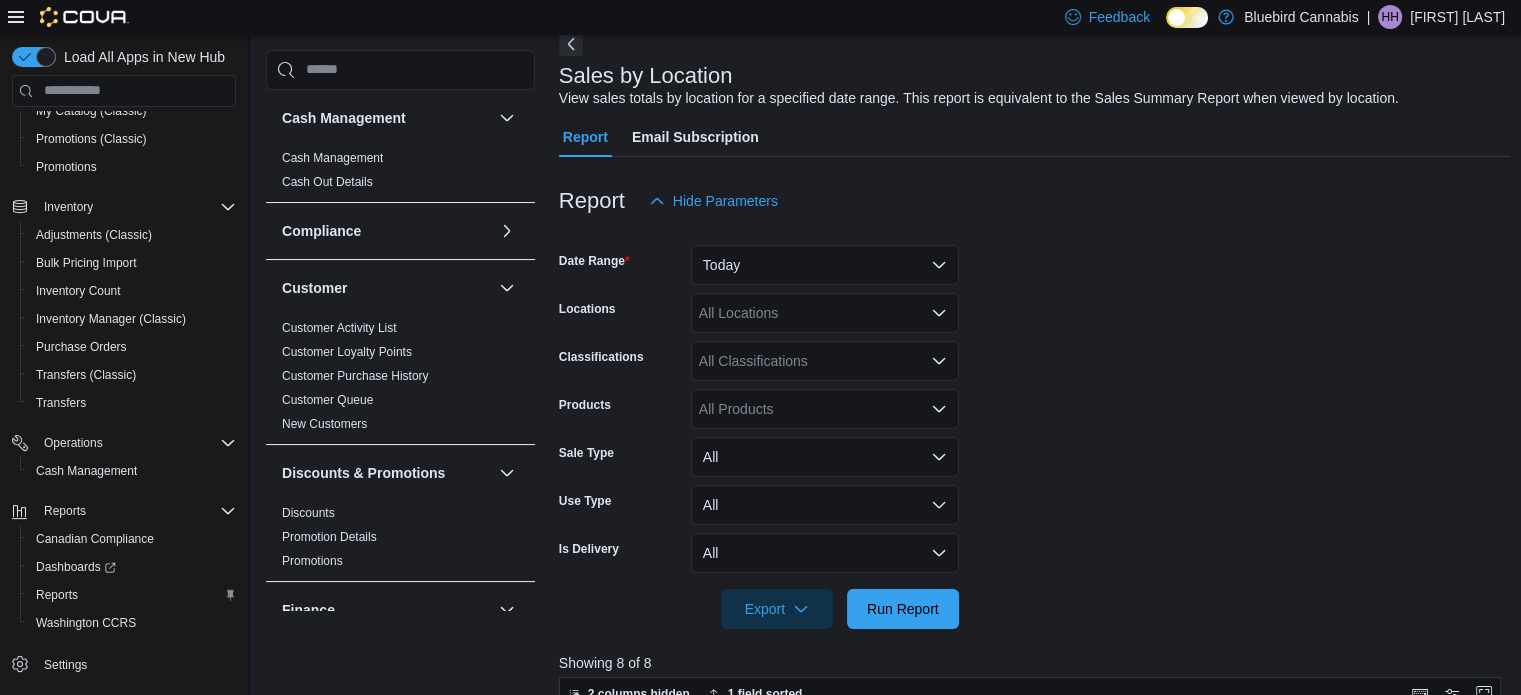 scroll, scrollTop: 64, scrollLeft: 0, axis: vertical 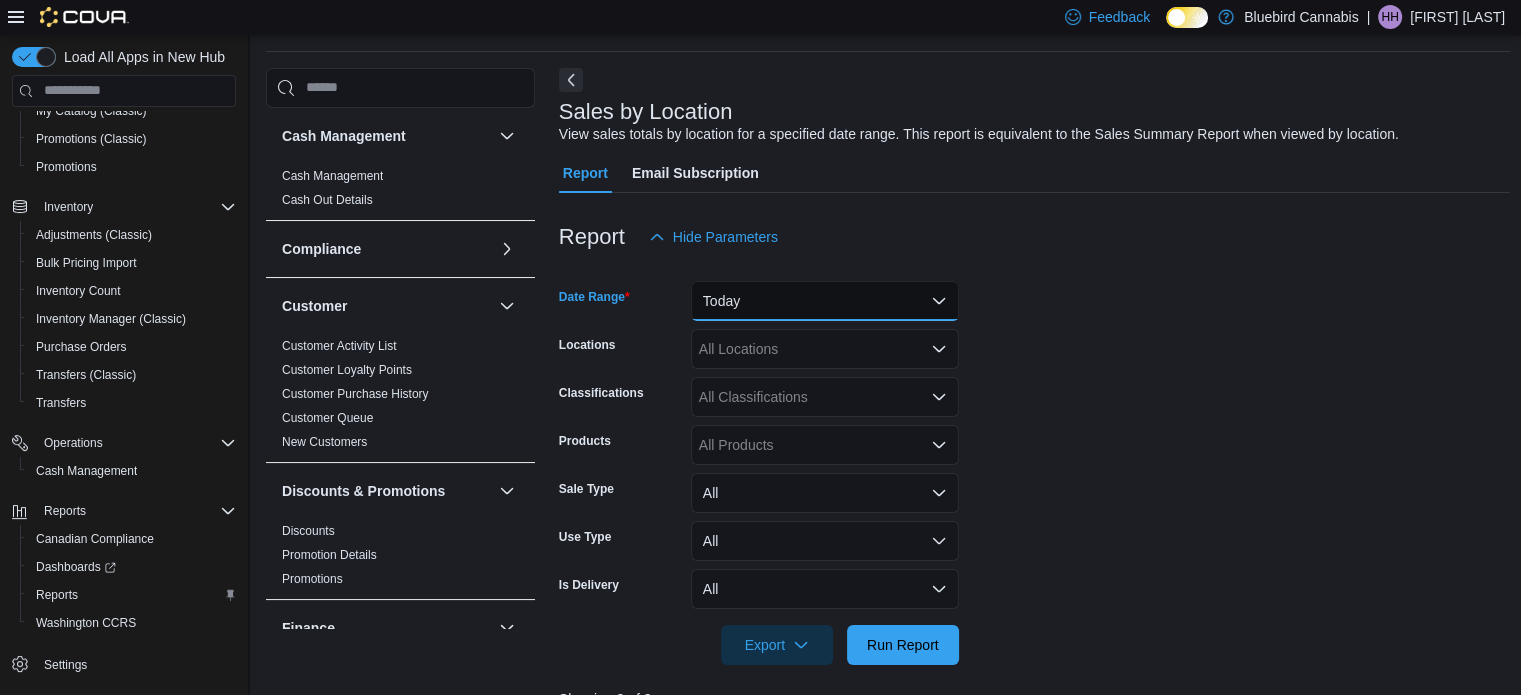 click on "Today" at bounding box center (825, 301) 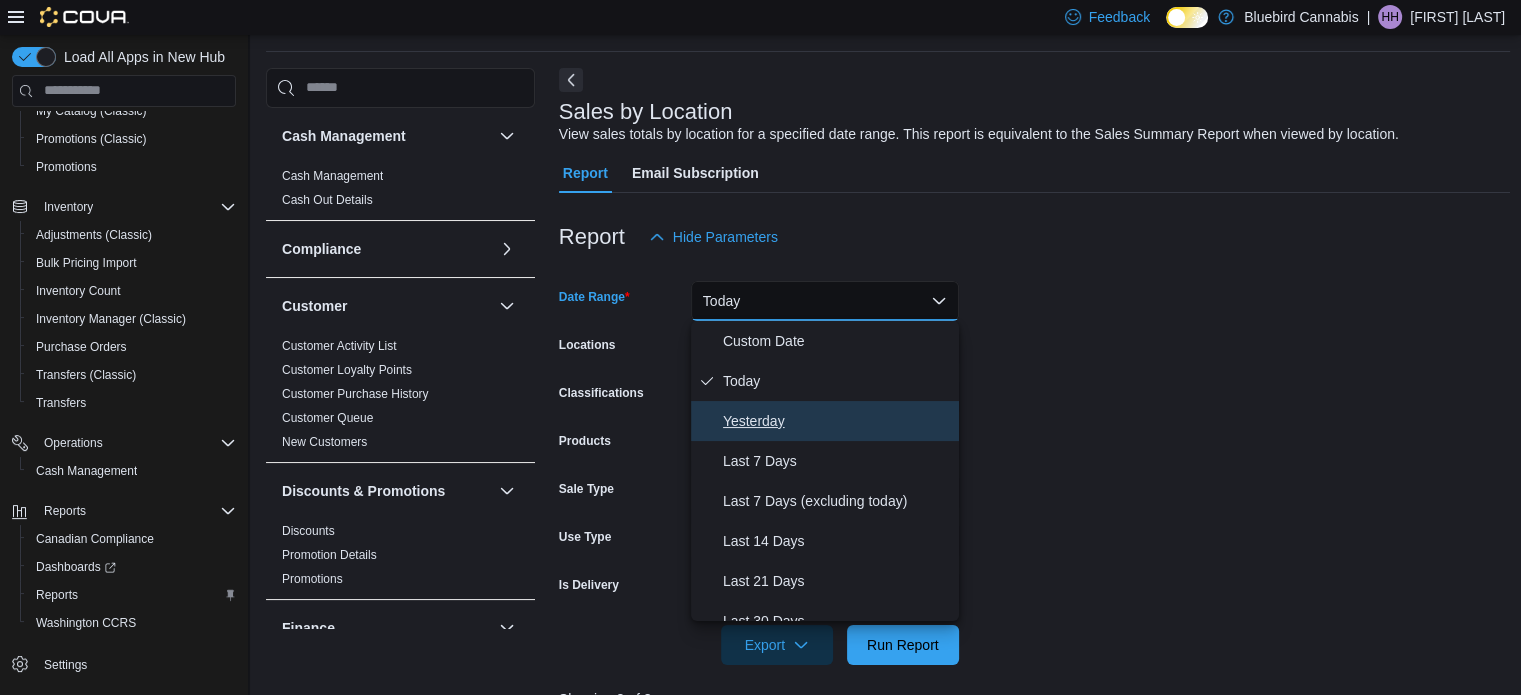 click on "Yesterday" at bounding box center (837, 421) 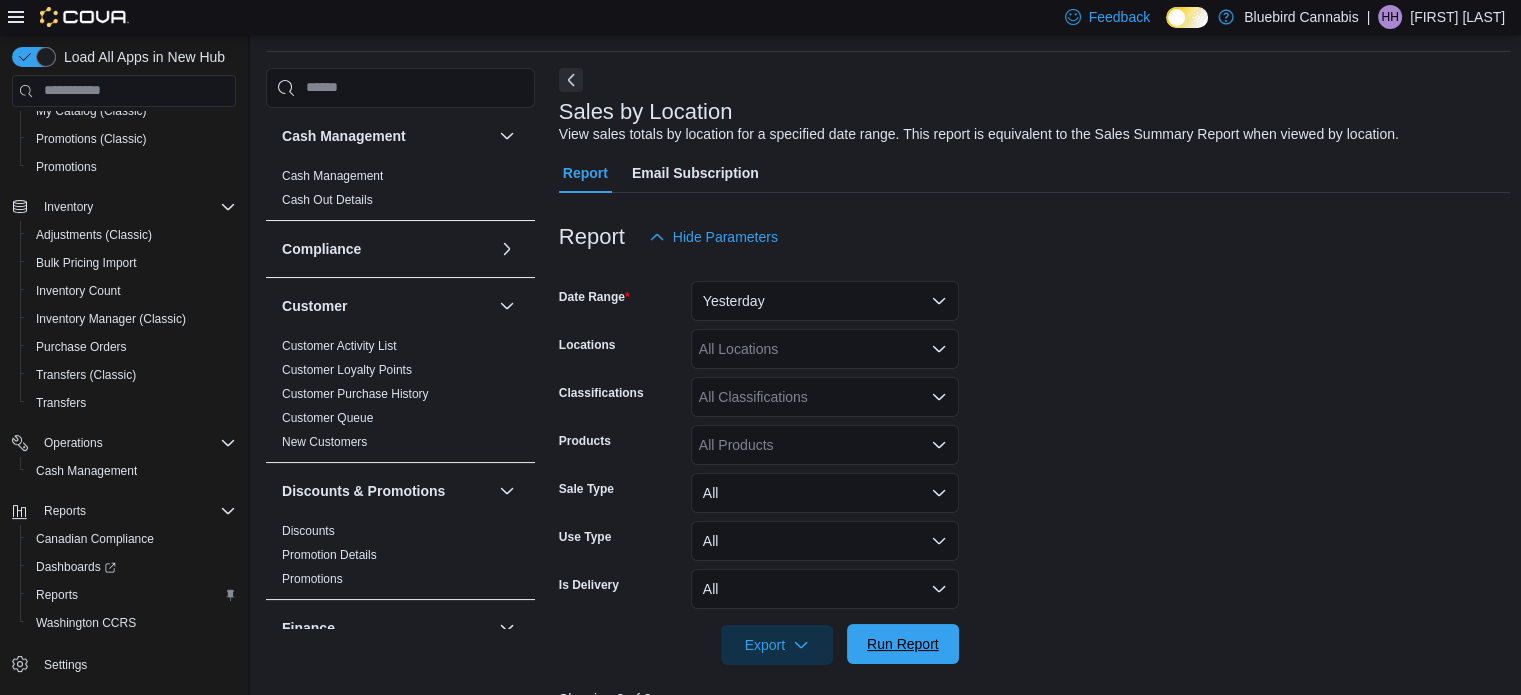 click on "Run Report" at bounding box center (903, 644) 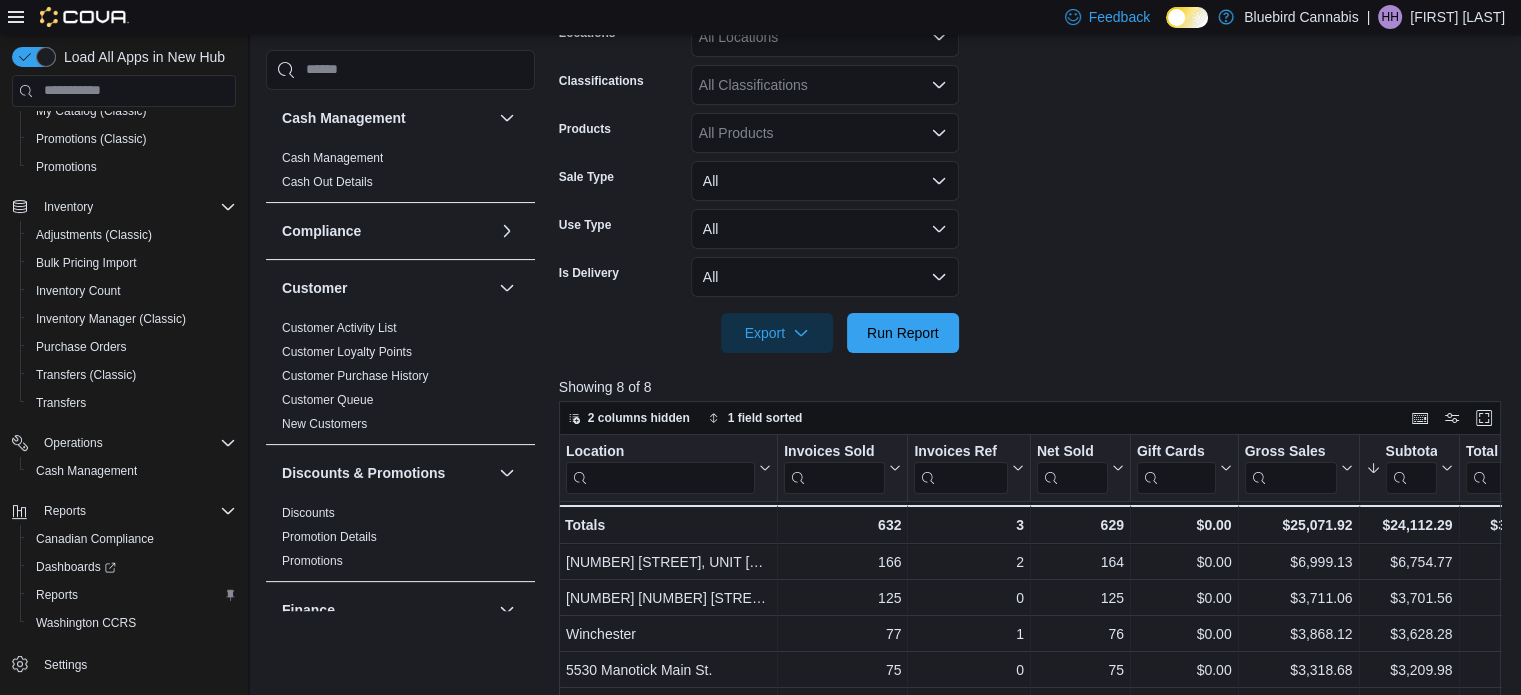scroll, scrollTop: 637, scrollLeft: 0, axis: vertical 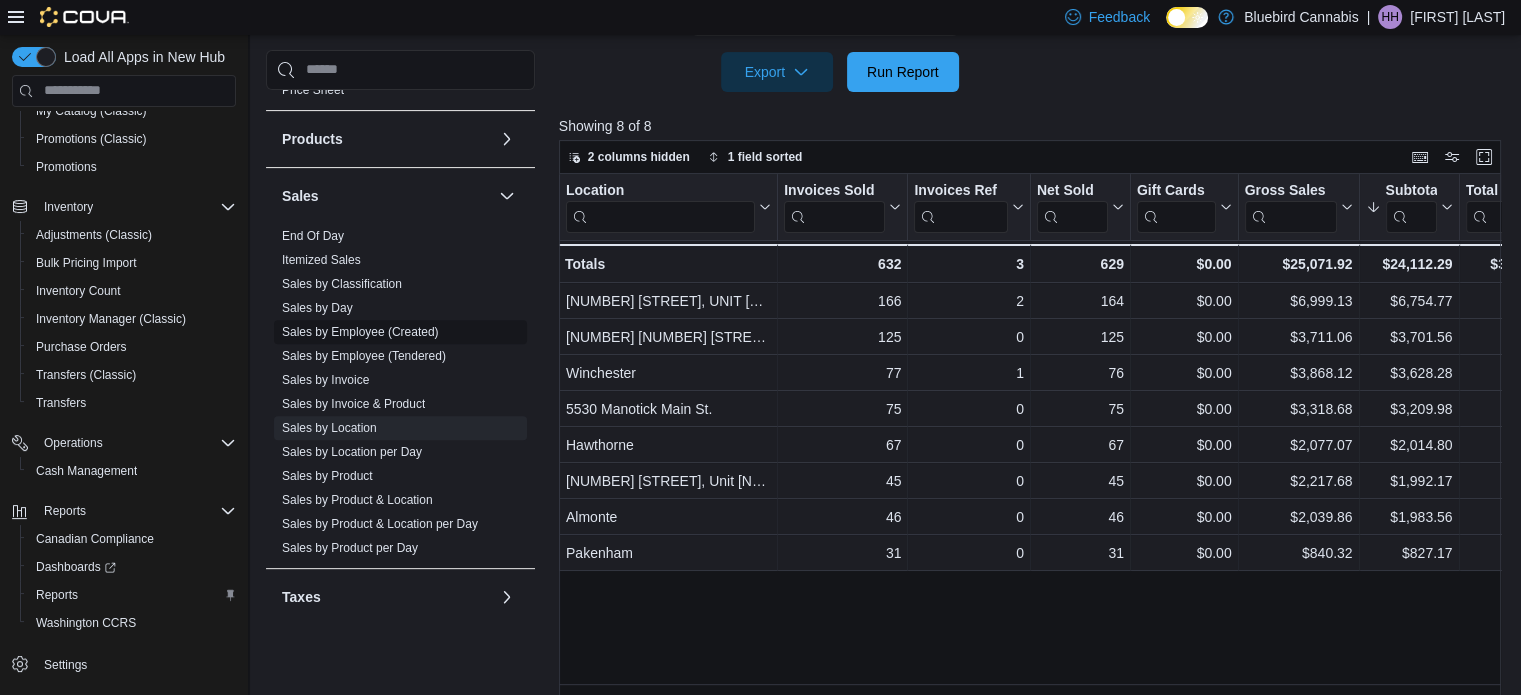 click on "Sales by Employee (Created)" at bounding box center (360, 332) 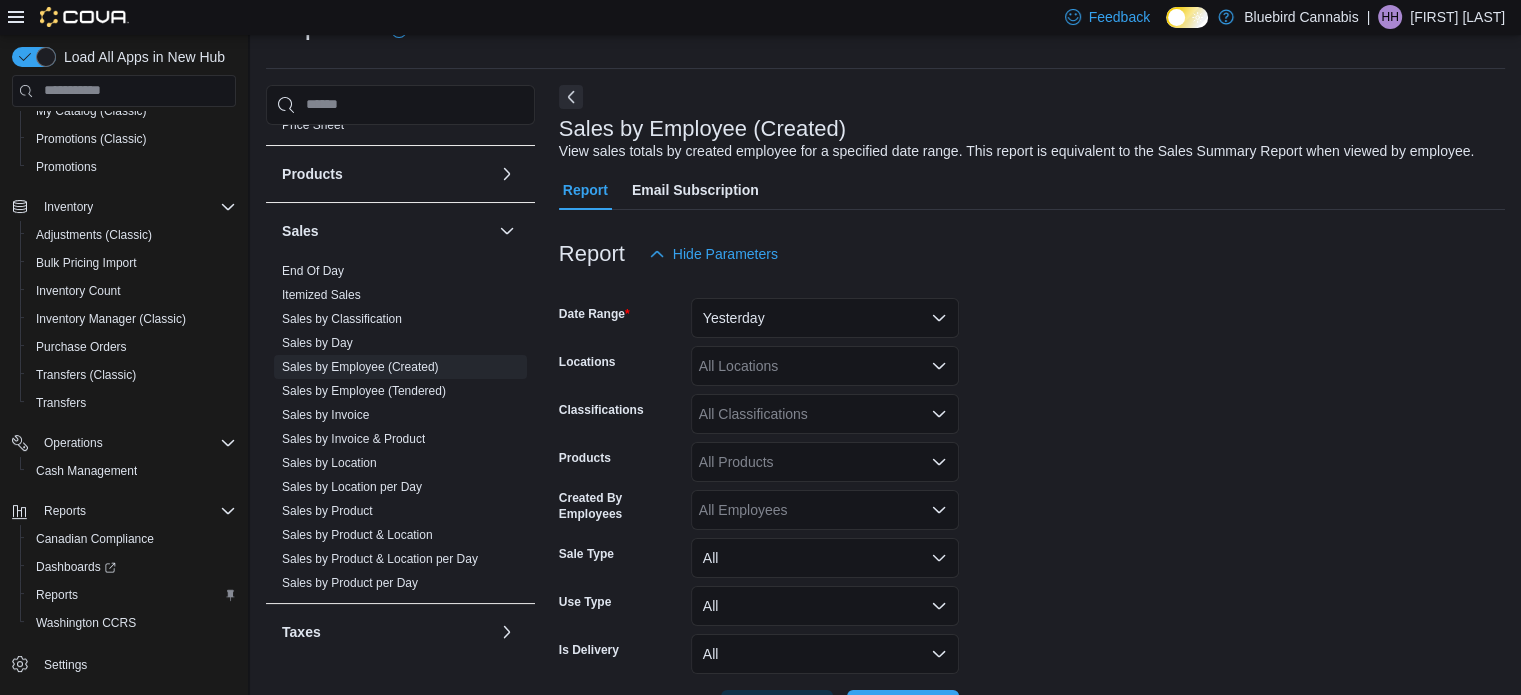 scroll, scrollTop: 46, scrollLeft: 0, axis: vertical 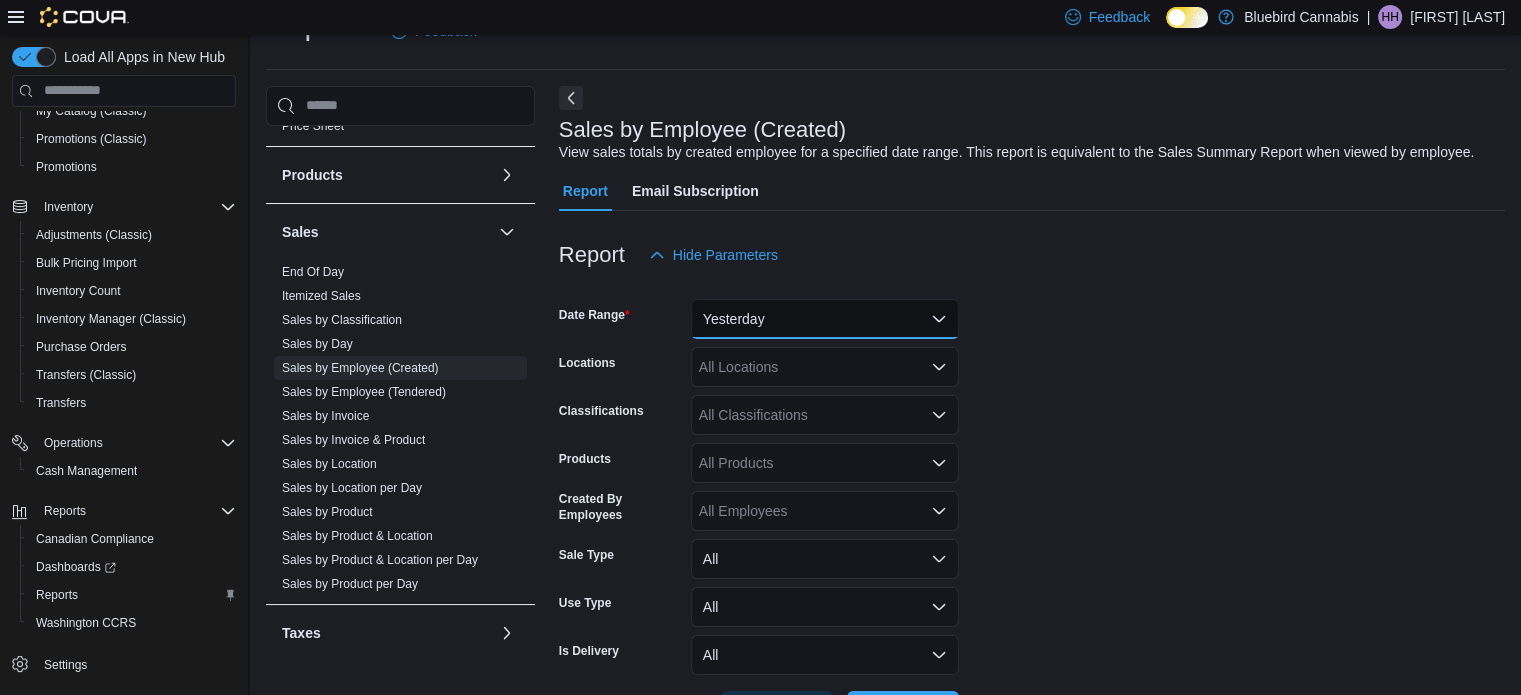 click on "Yesterday" at bounding box center (825, 319) 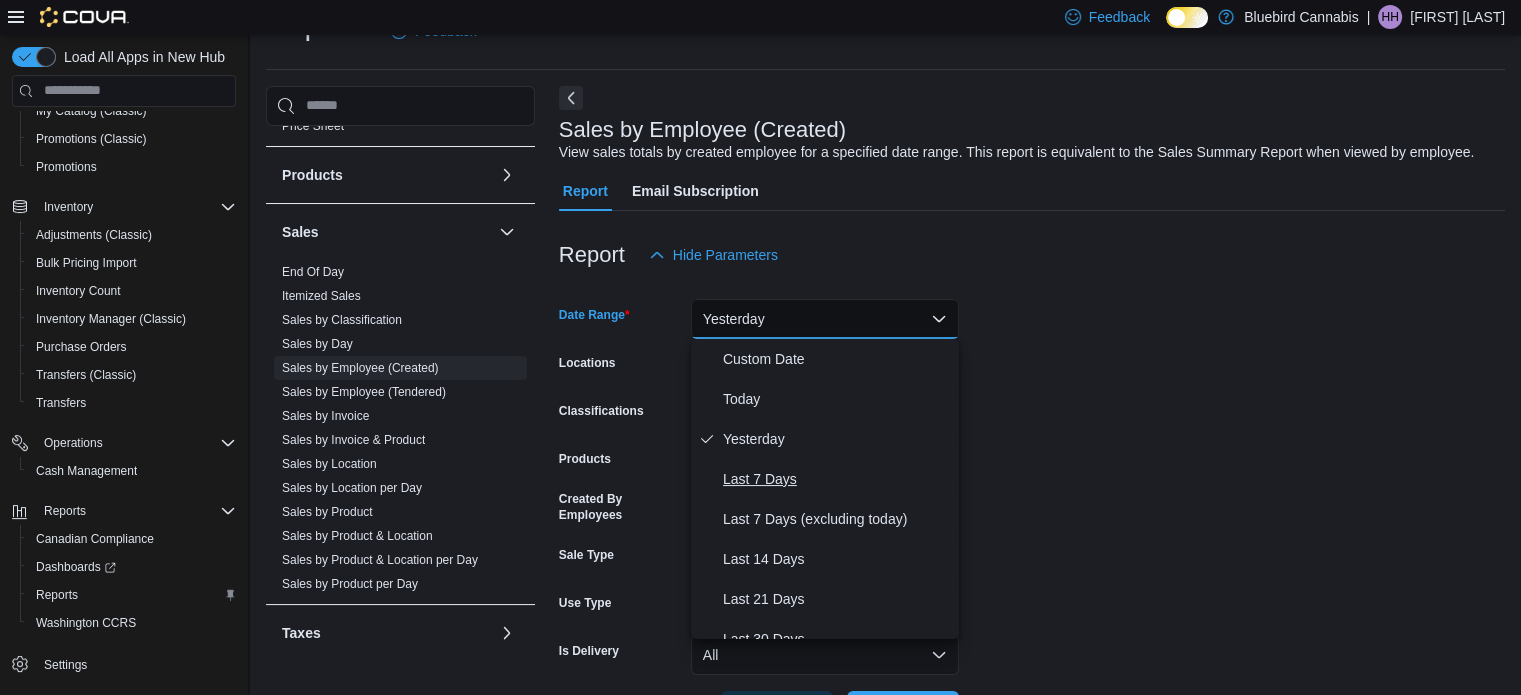 scroll, scrollTop: 300, scrollLeft: 0, axis: vertical 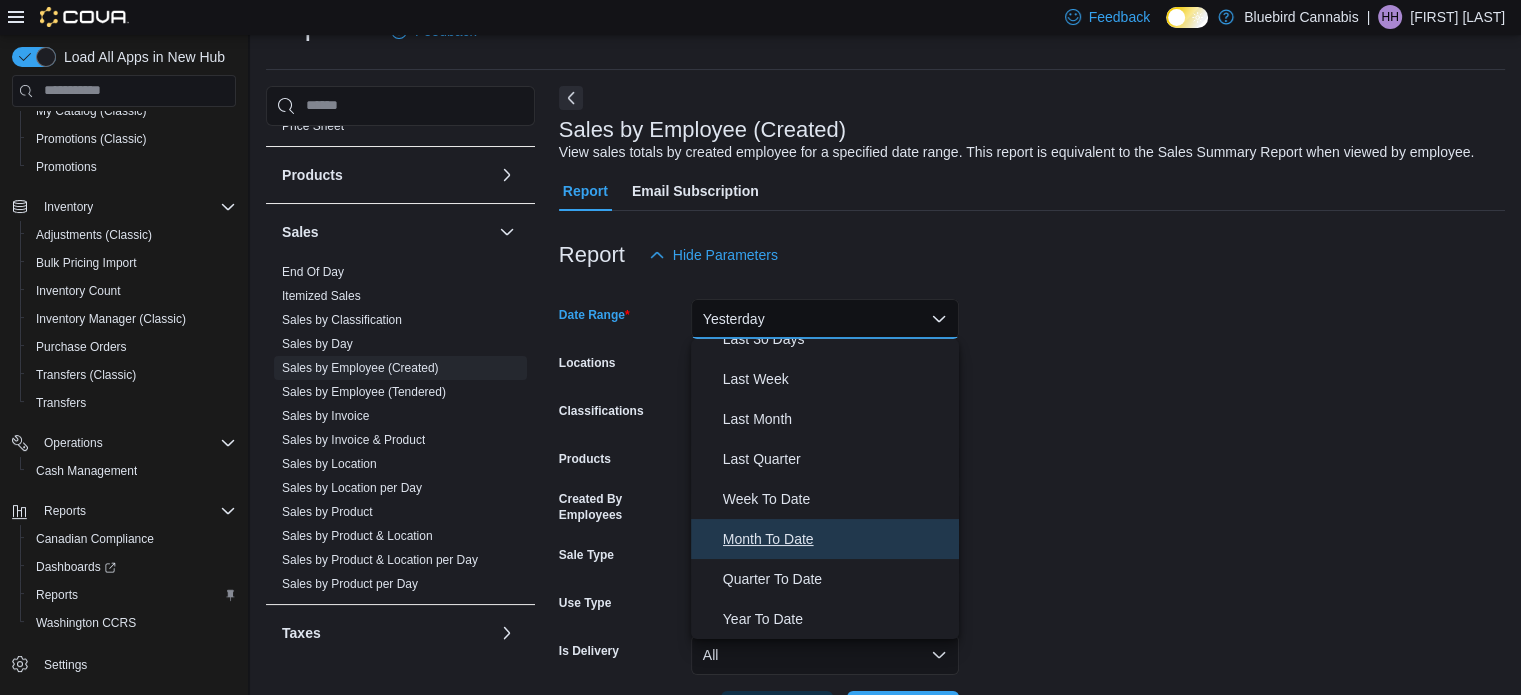 click on "Month To Date" at bounding box center (837, 539) 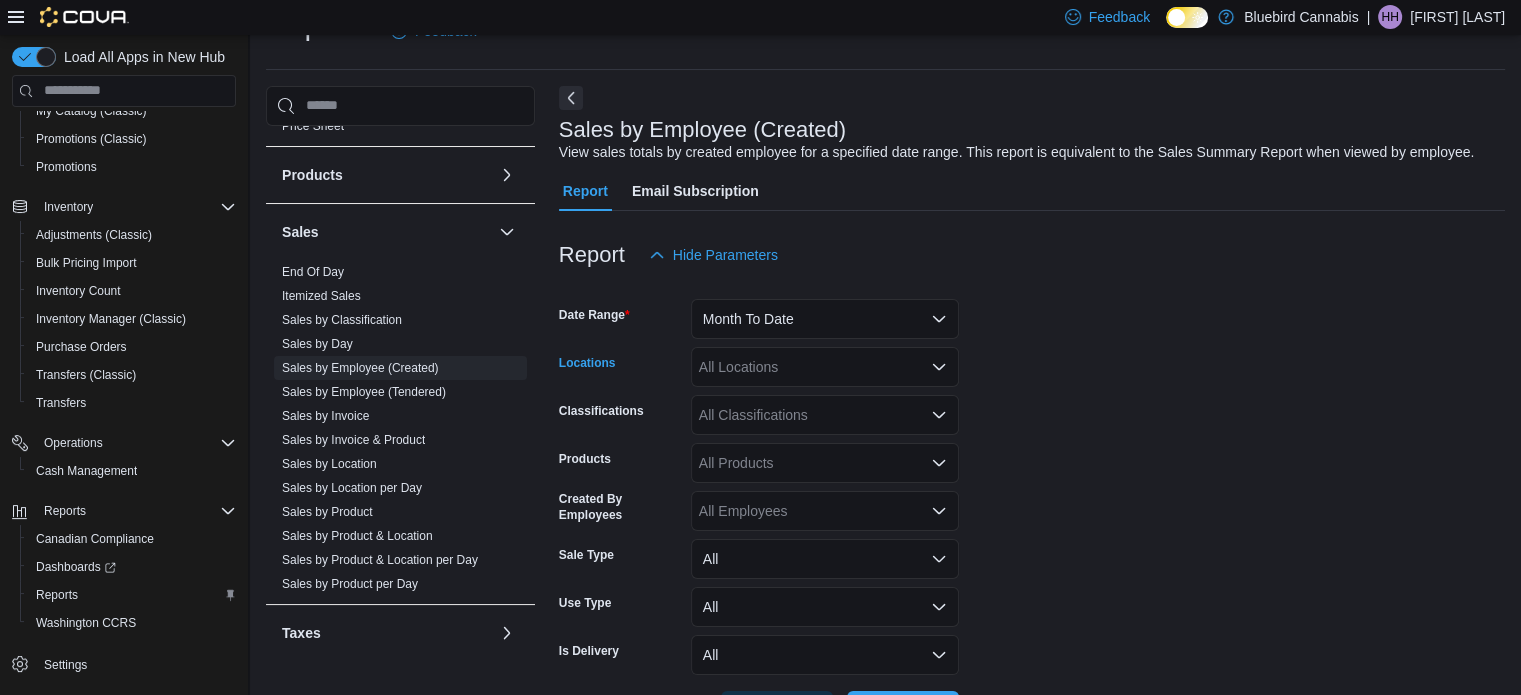 click on "All Locations" at bounding box center (825, 367) 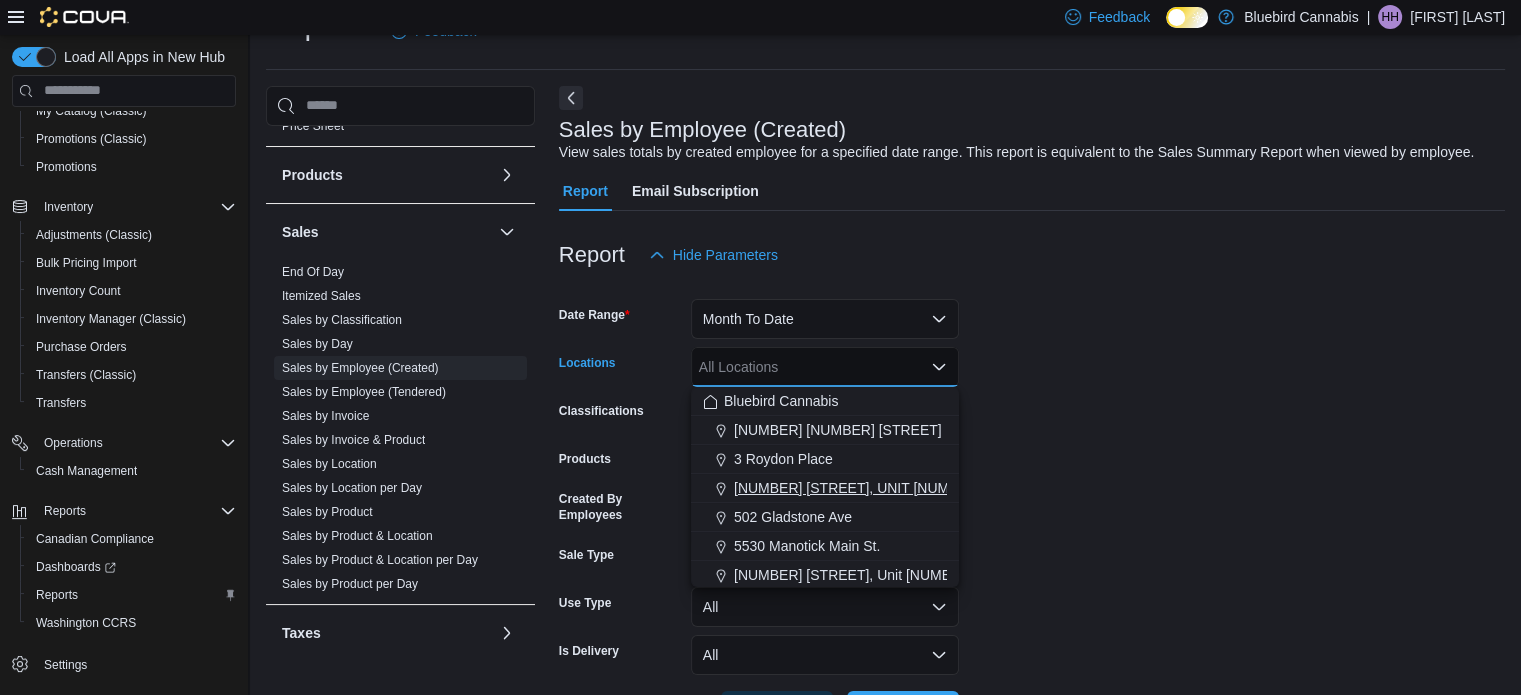 click on "[NUMBER] [STREET], UNIT [NUMBER], [CITY]" at bounding box center (881, 488) 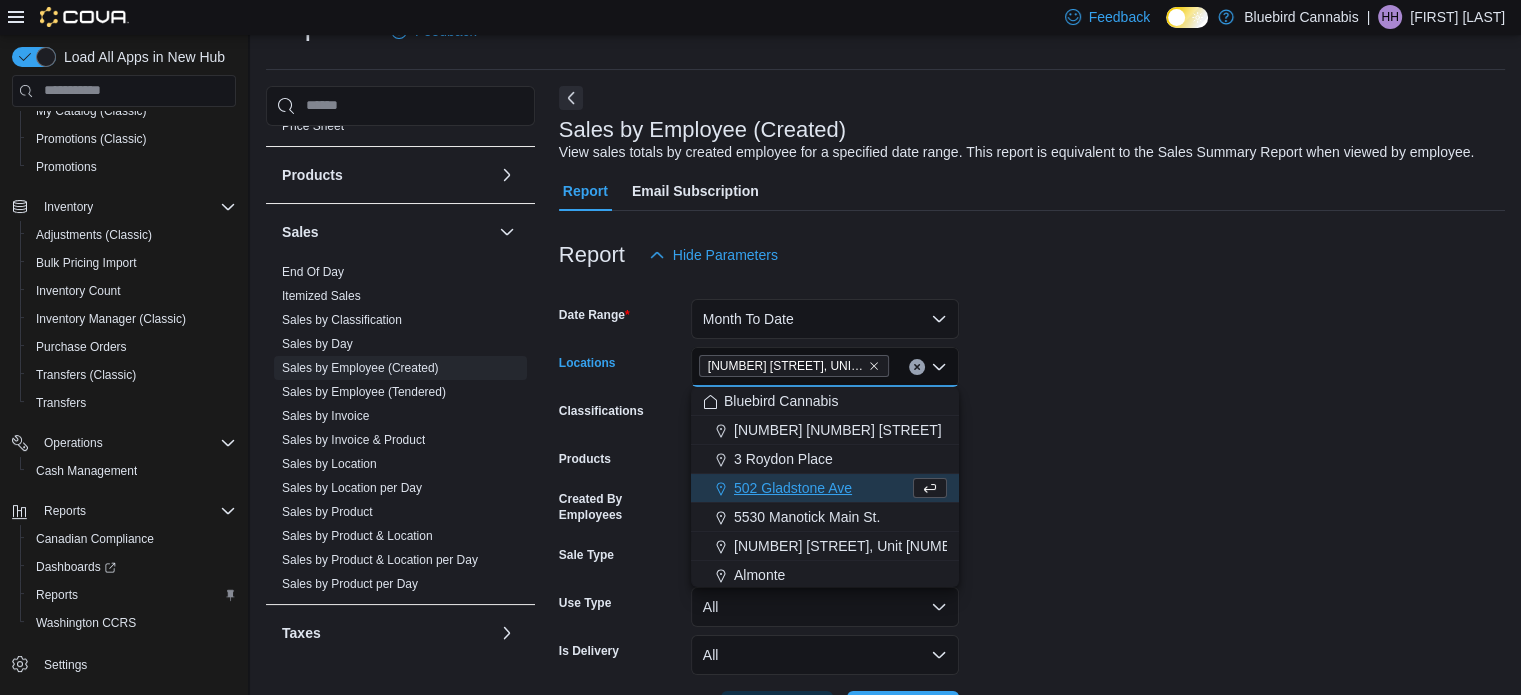 click on "Date Range Month To Date Locations [NUMBER] [STREET], UNIT [NUMBER], [CITY] Combo box. Selected. [NUMBER] [STREET], UNIT [NUMBER], [CITY]. Press Backspace to delete [NUMBER] [STREET], UNIT [NUMBER], [CITY]. Combo box input. All Locations. Type some text or, to display a list of choices, press Down Arrow. To exit the list of choices, press Escape. Classifications All Classifications Products All Products Created By Employees All Employees Sale Type All Use Type All Is Delivery All Export  Run Report" at bounding box center (1032, 503) 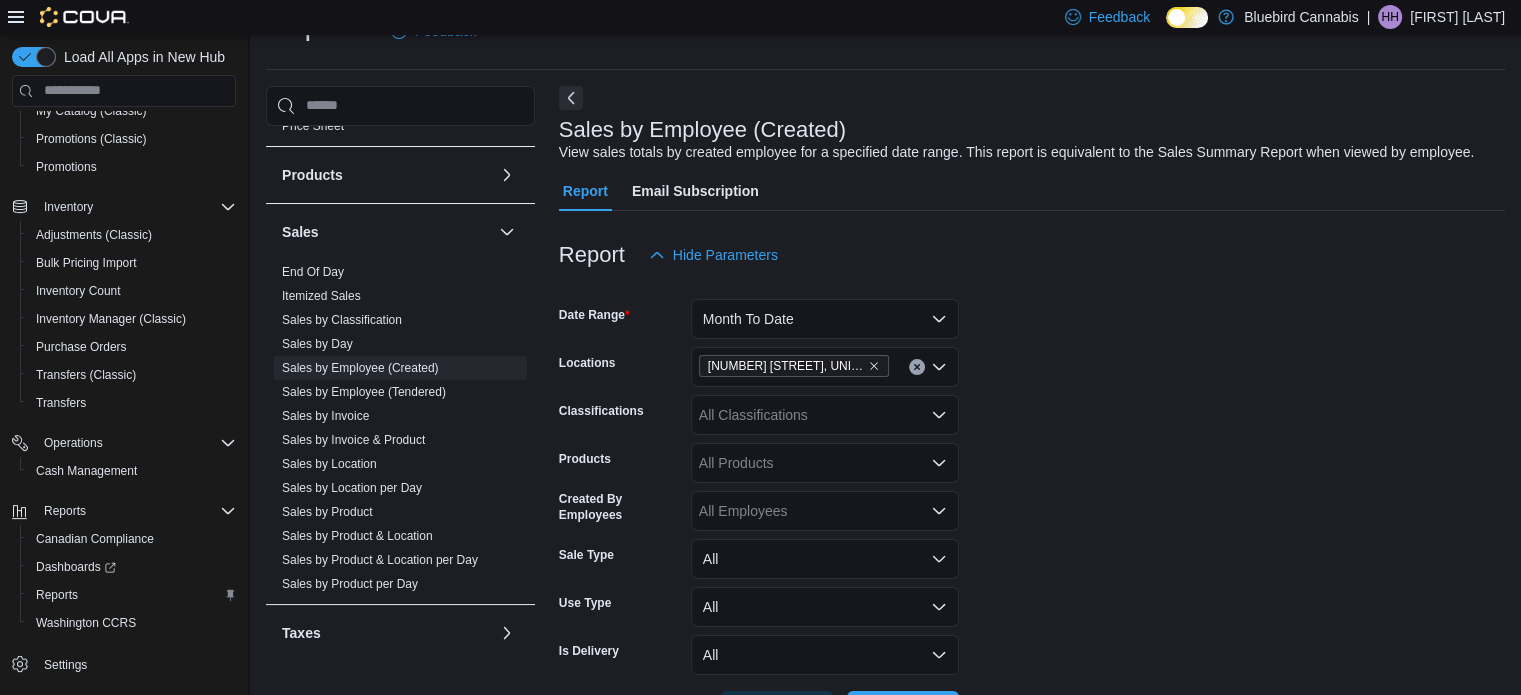 scroll, scrollTop: 121, scrollLeft: 0, axis: vertical 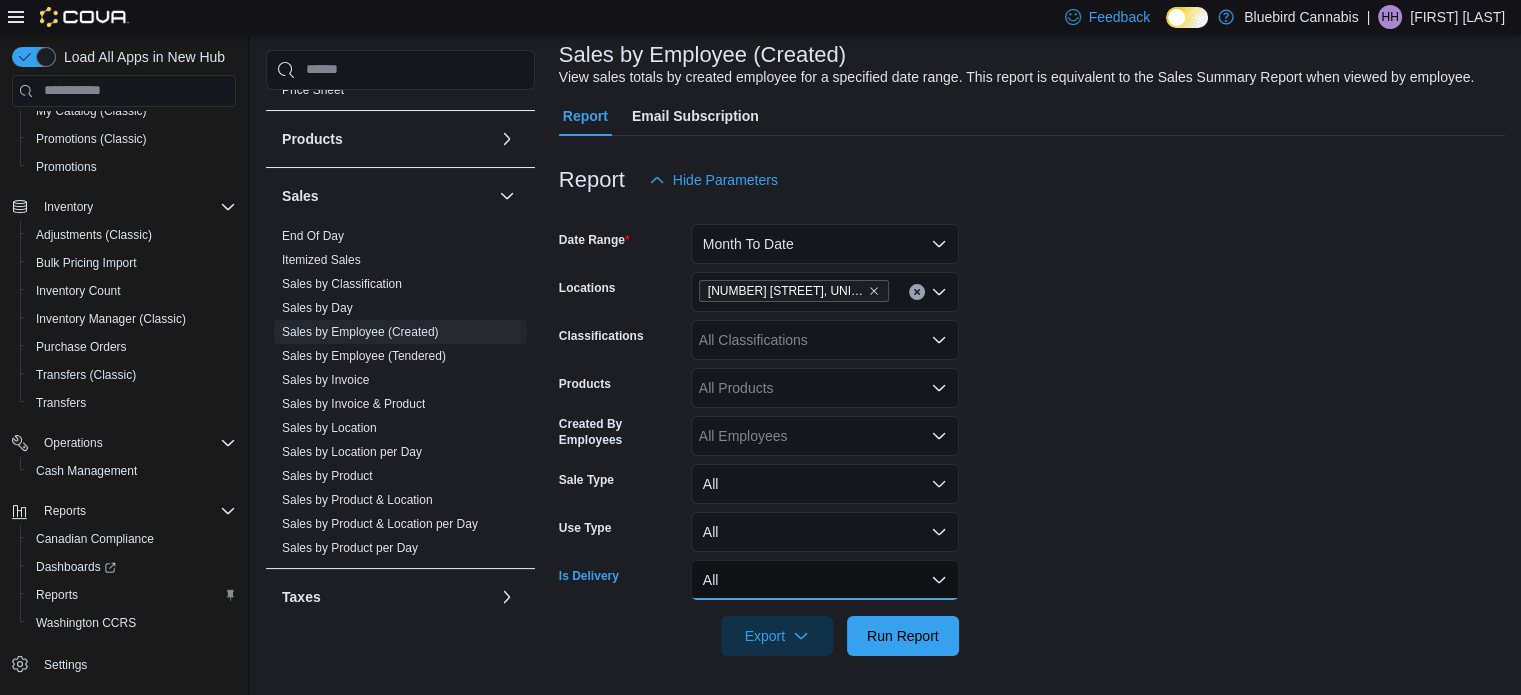 click on "All" at bounding box center (825, 580) 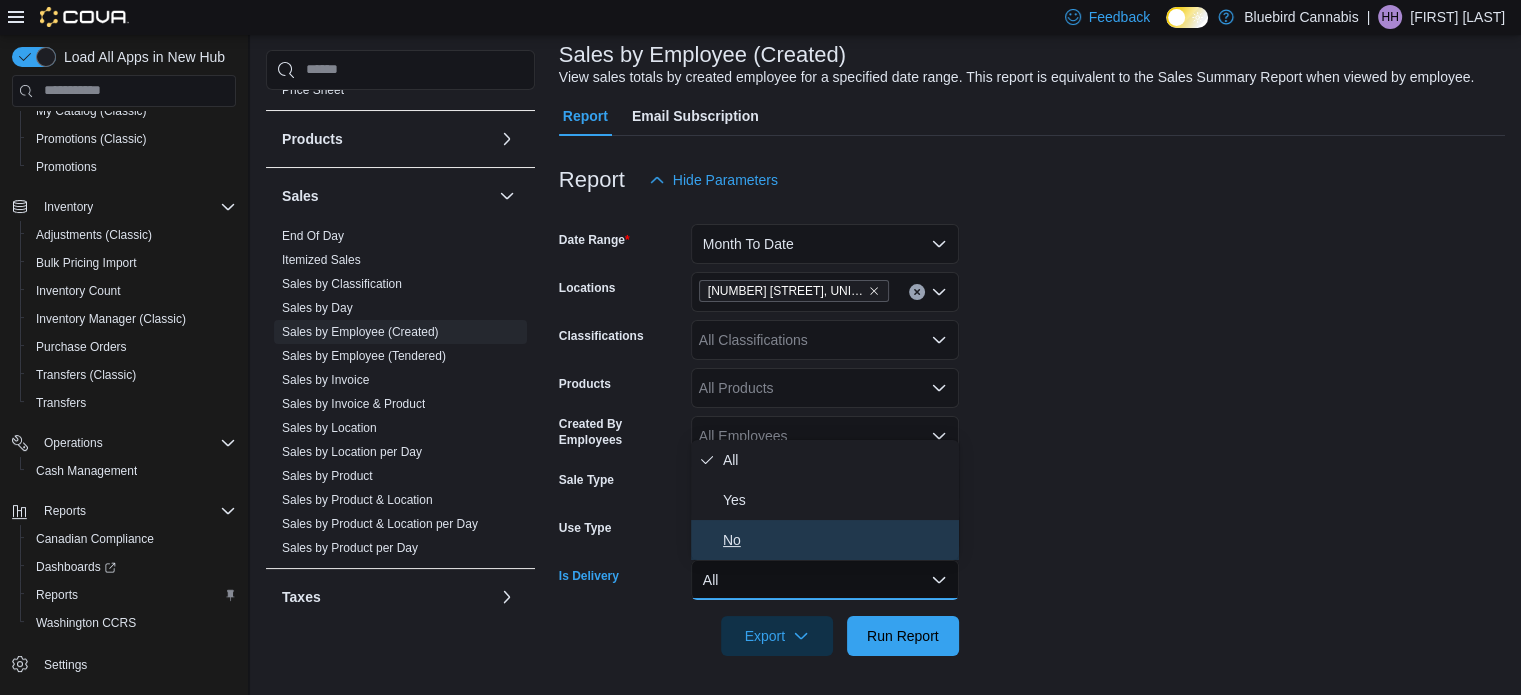 click on "No" at bounding box center [837, 540] 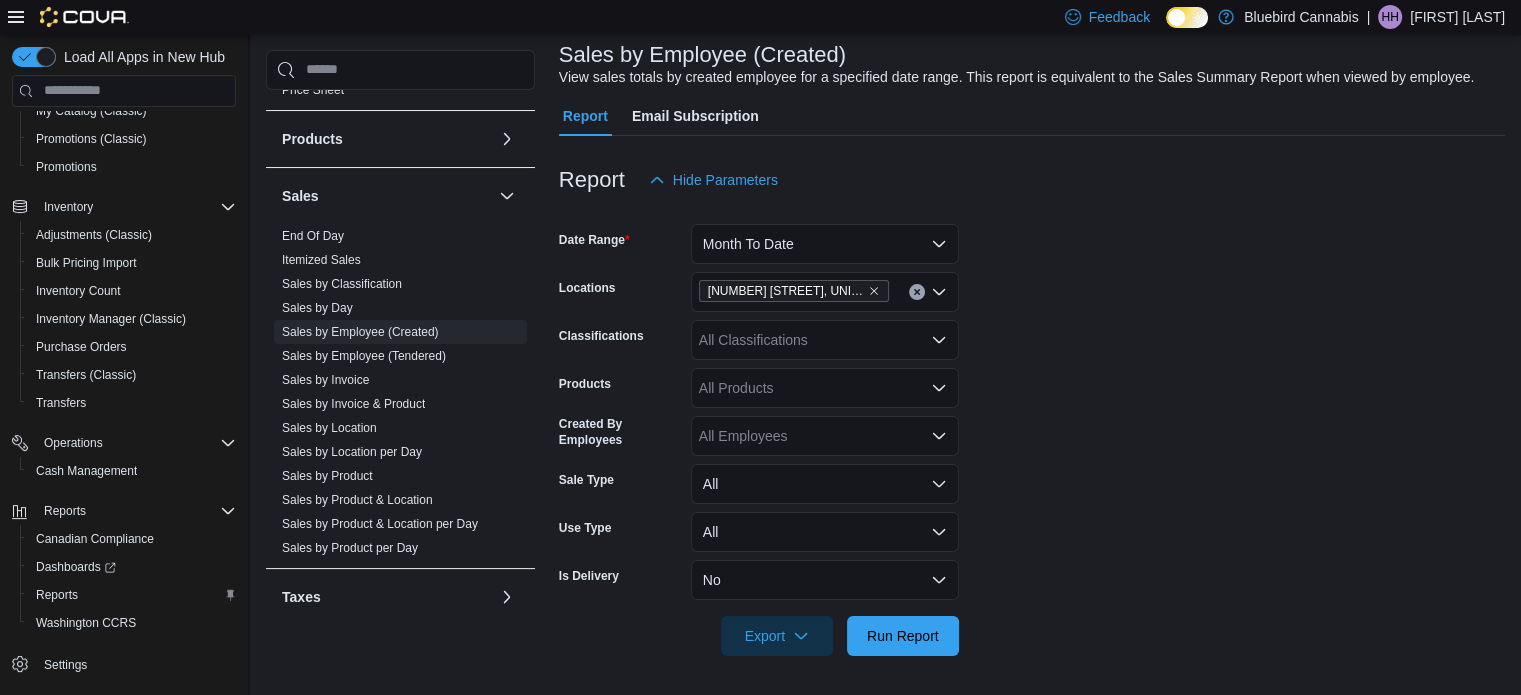 click on "Export  Run Report" at bounding box center (759, 636) 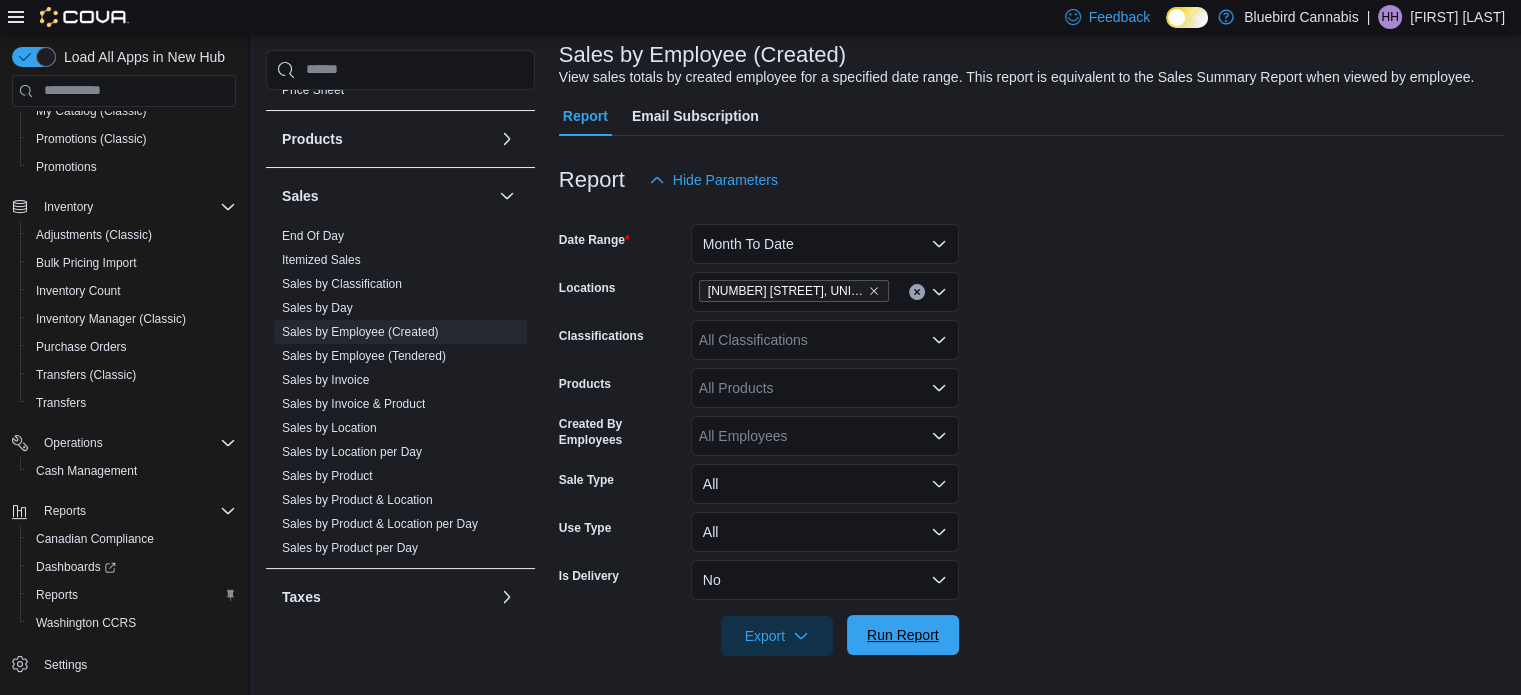 click on "Run Report" at bounding box center (903, 635) 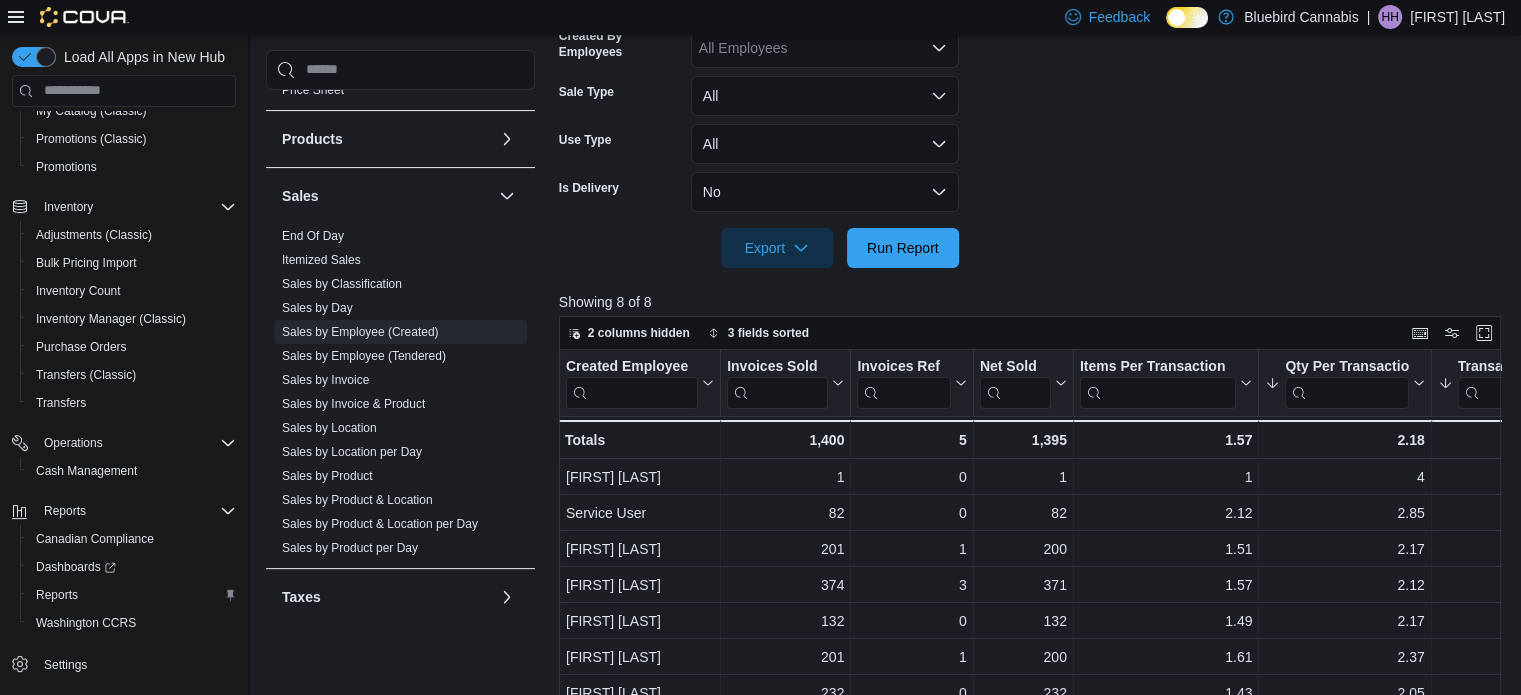 scroll, scrollTop: 593, scrollLeft: 0, axis: vertical 